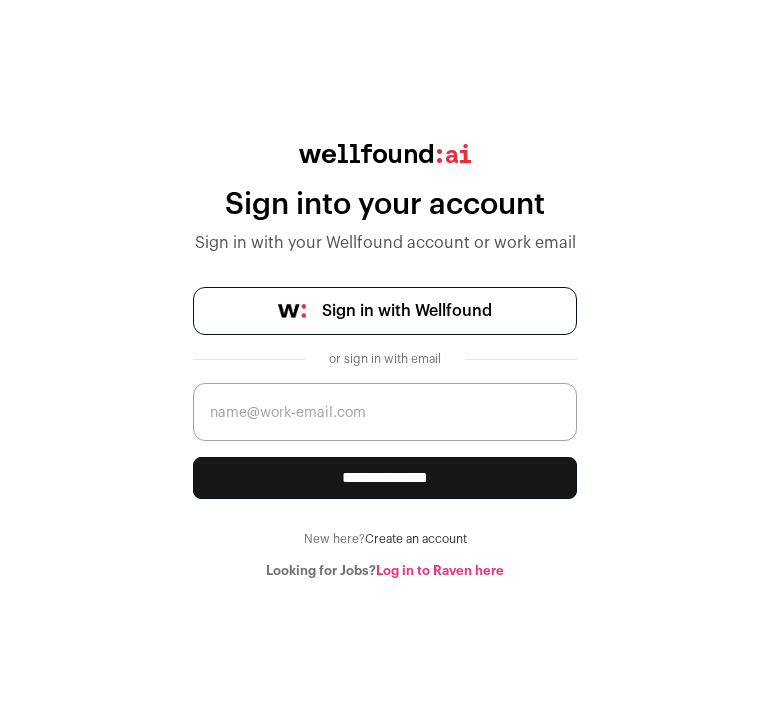 scroll, scrollTop: 0, scrollLeft: 0, axis: both 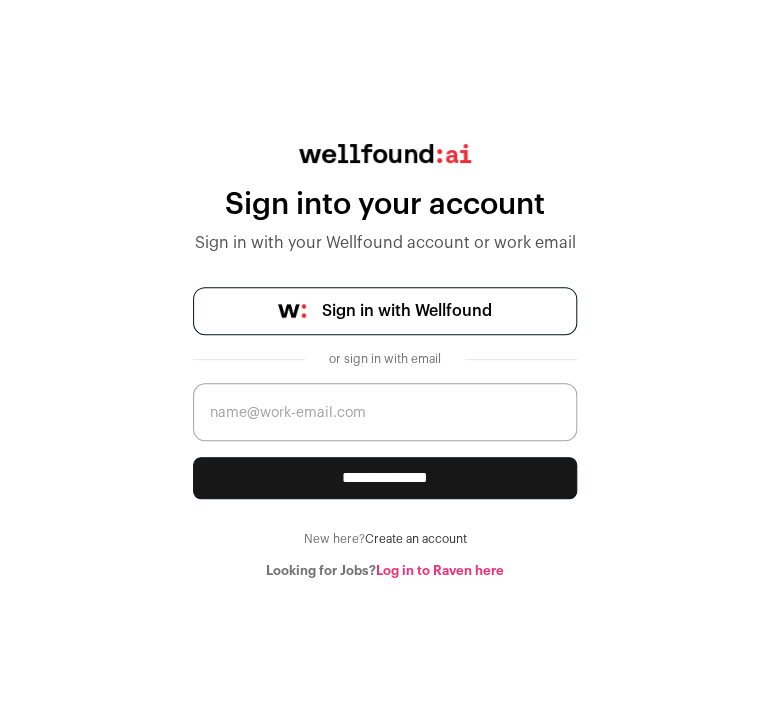 click on "Sign in with Wellfound" at bounding box center [407, 311] 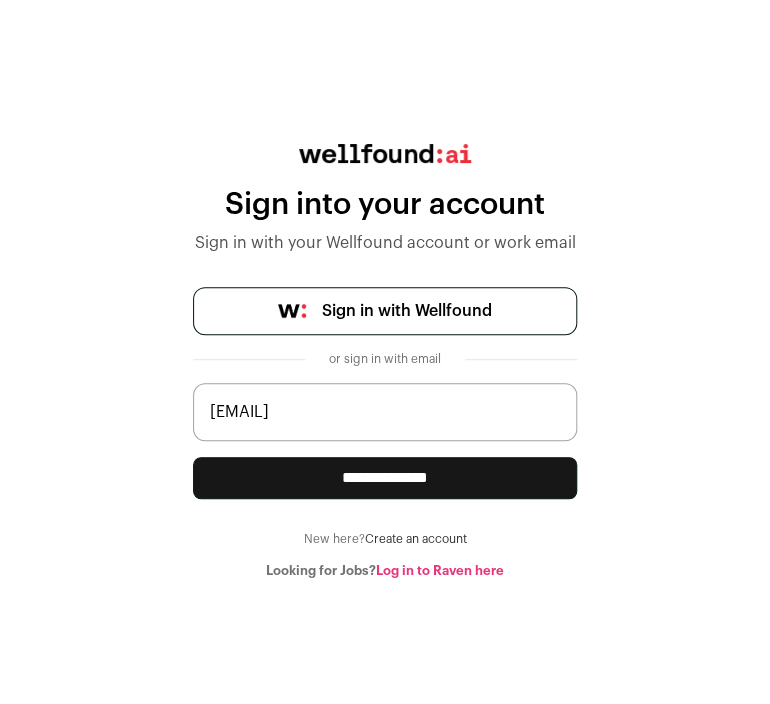 type on "hussain.2@alumni.iitj.ac.in" 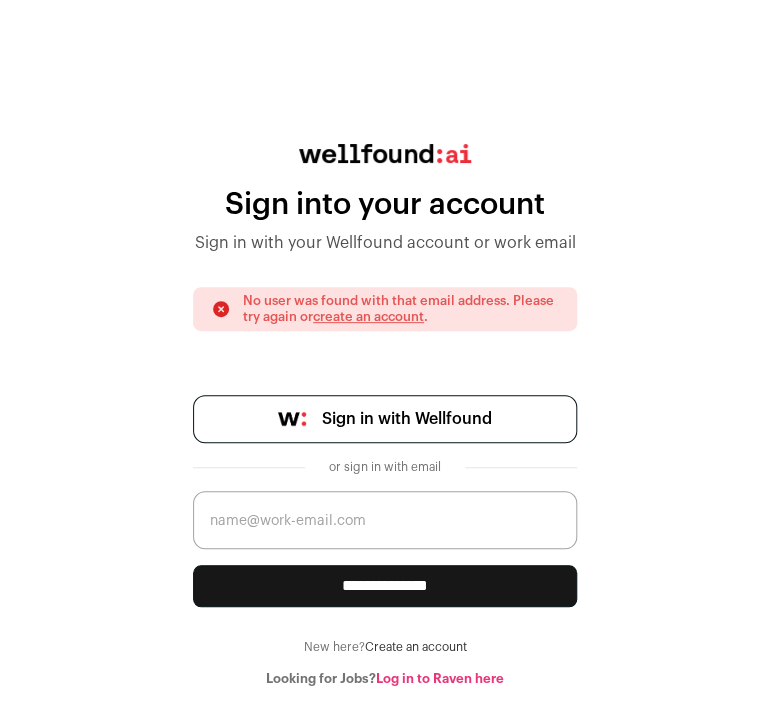 click at bounding box center [385, 520] 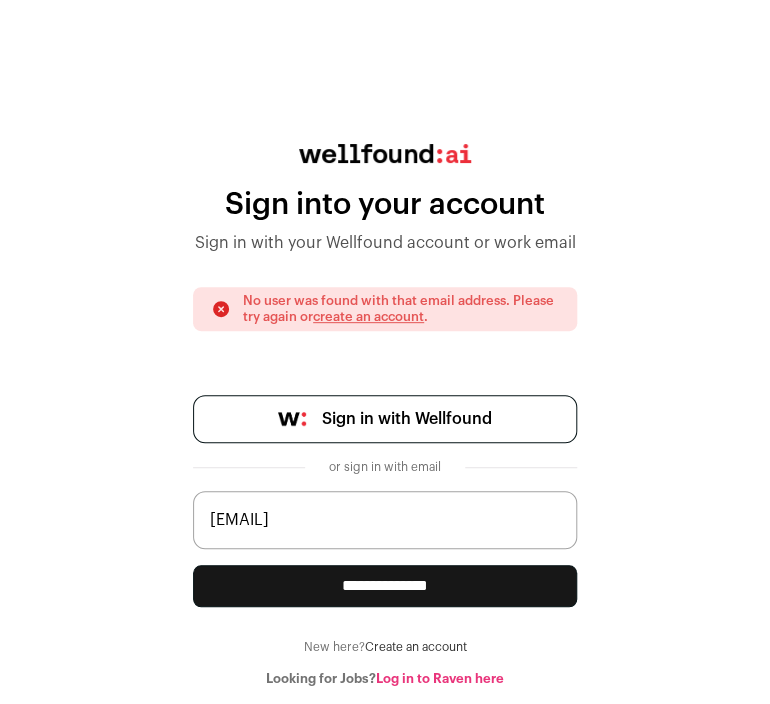 type on "hussain.2@iitj.ac.in" 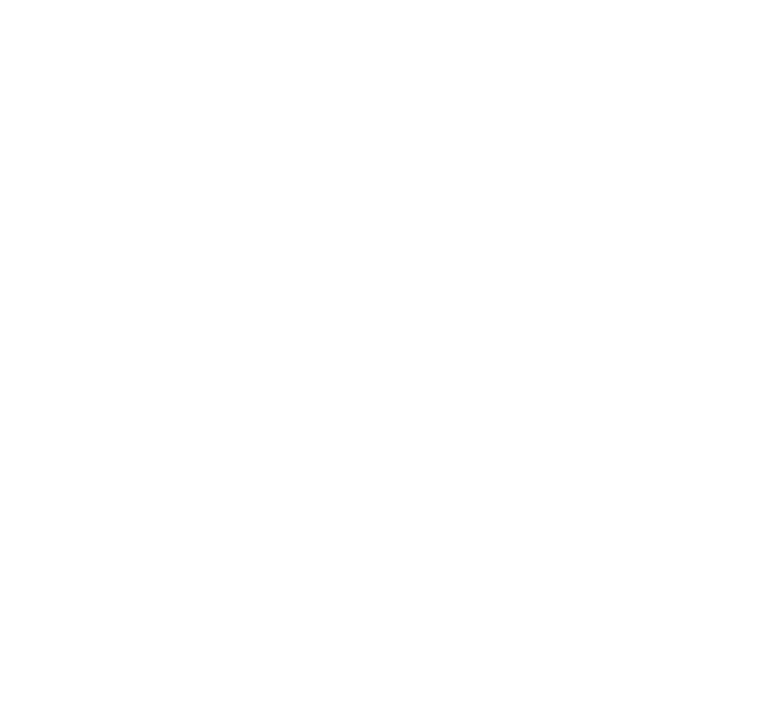 scroll, scrollTop: 0, scrollLeft: 0, axis: both 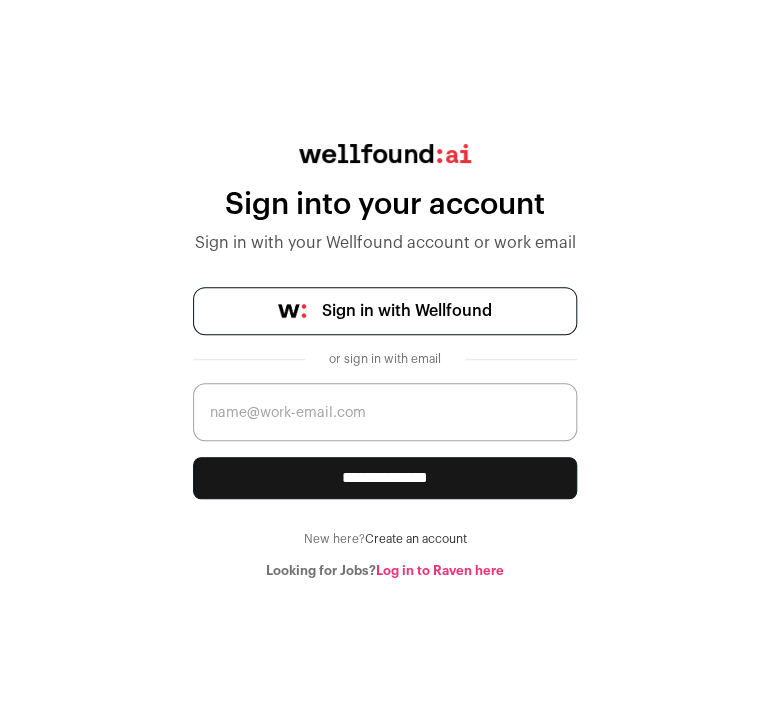 click at bounding box center (385, 412) 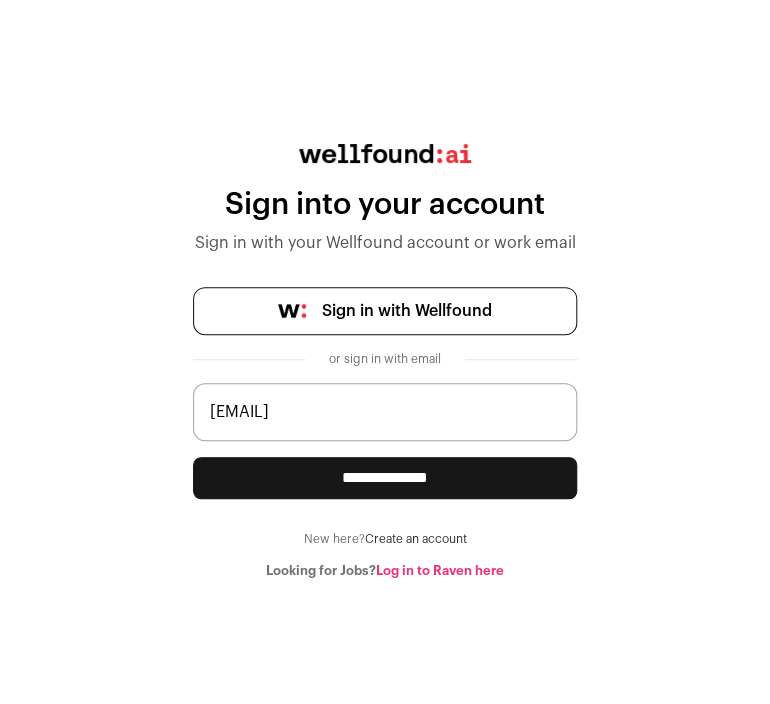 click on "hussain.2@alumni.iitj.ac.in" at bounding box center [385, 412] 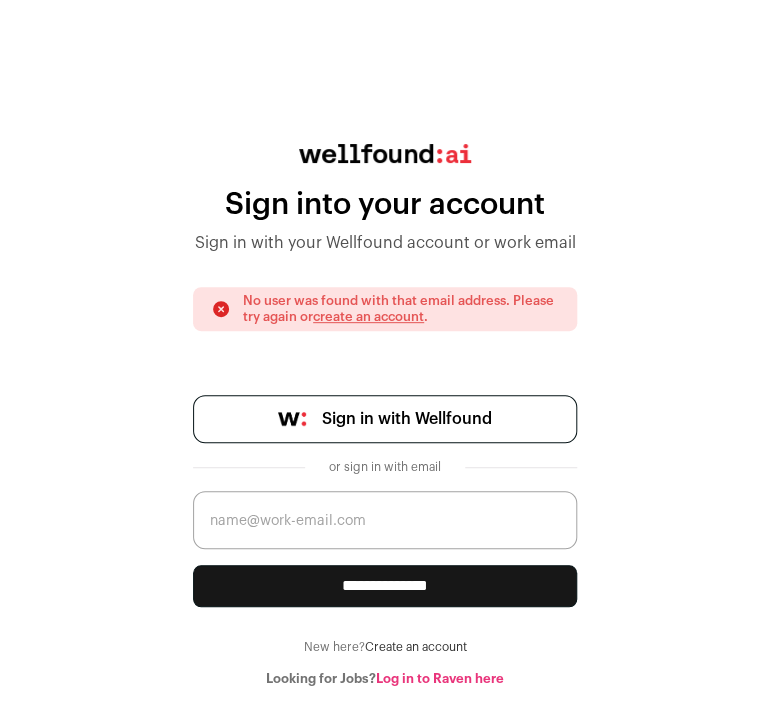 click at bounding box center (385, 520) 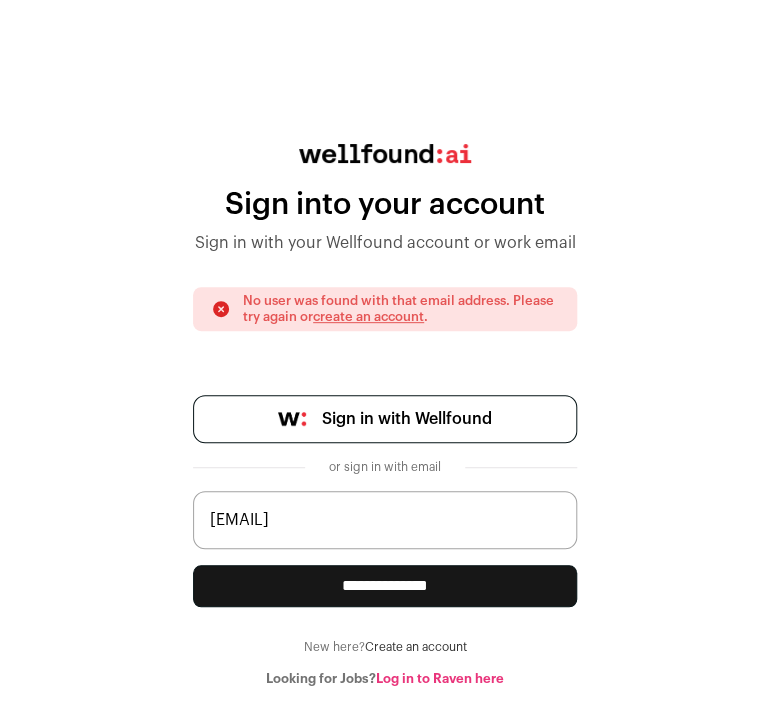 click on "**********" at bounding box center [385, 586] 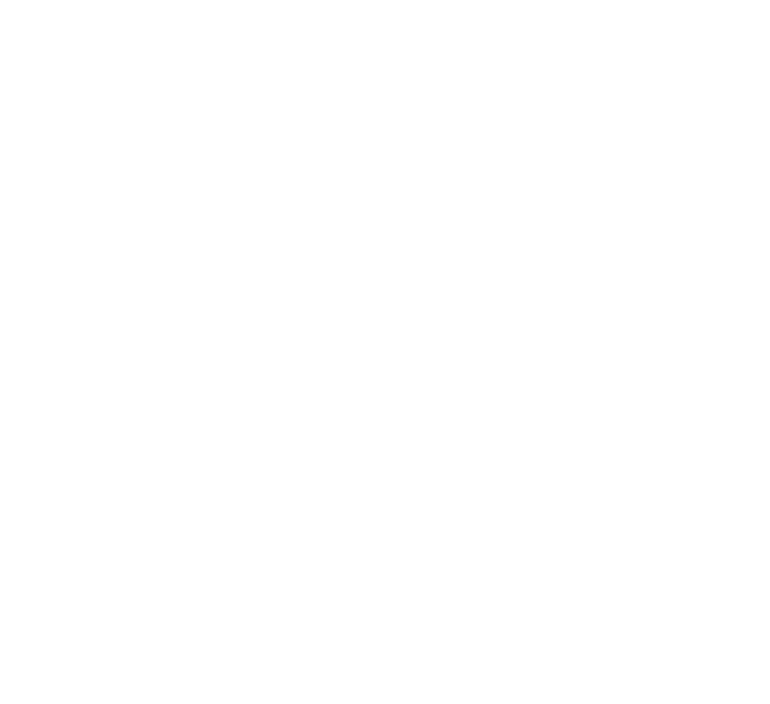 scroll, scrollTop: 0, scrollLeft: 0, axis: both 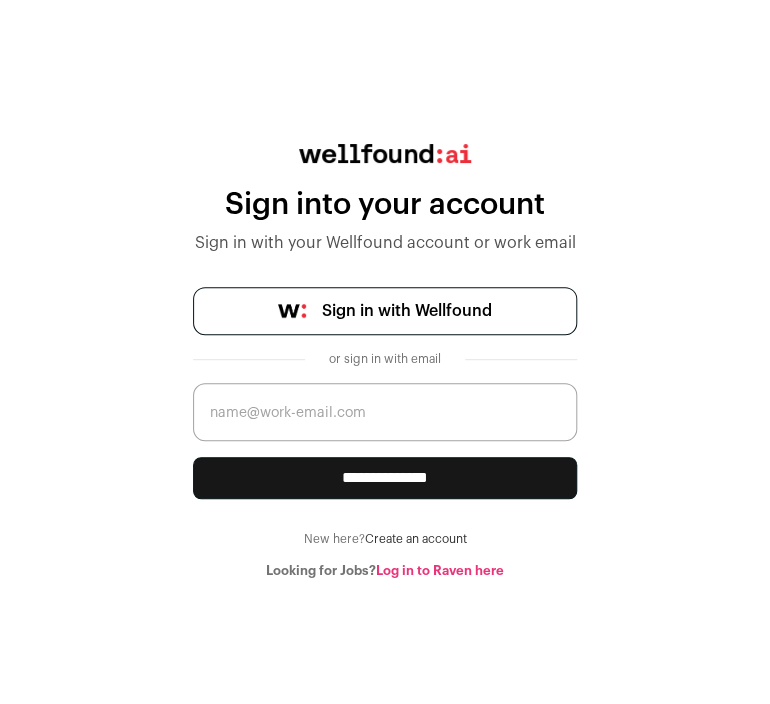 click at bounding box center [385, 412] 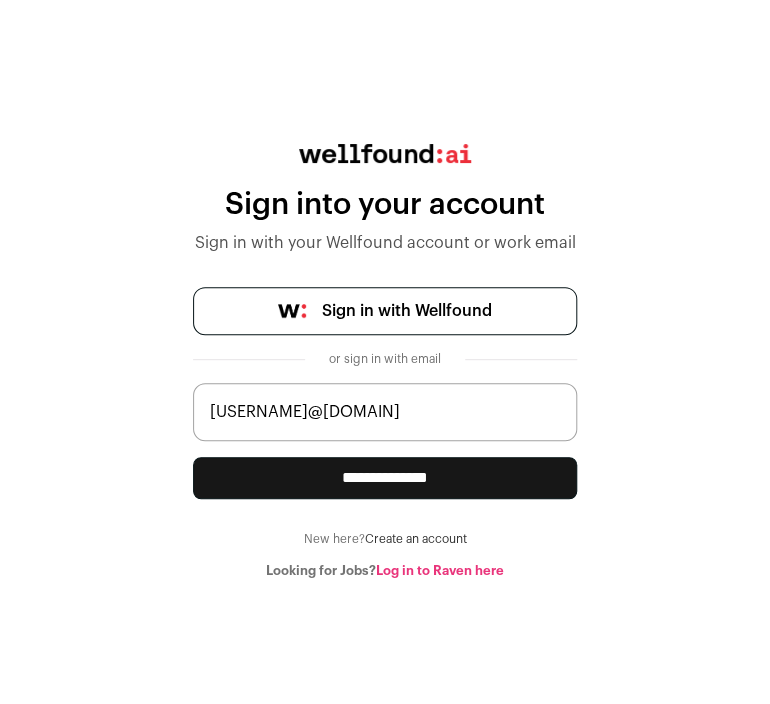 click on "**********" at bounding box center (385, 478) 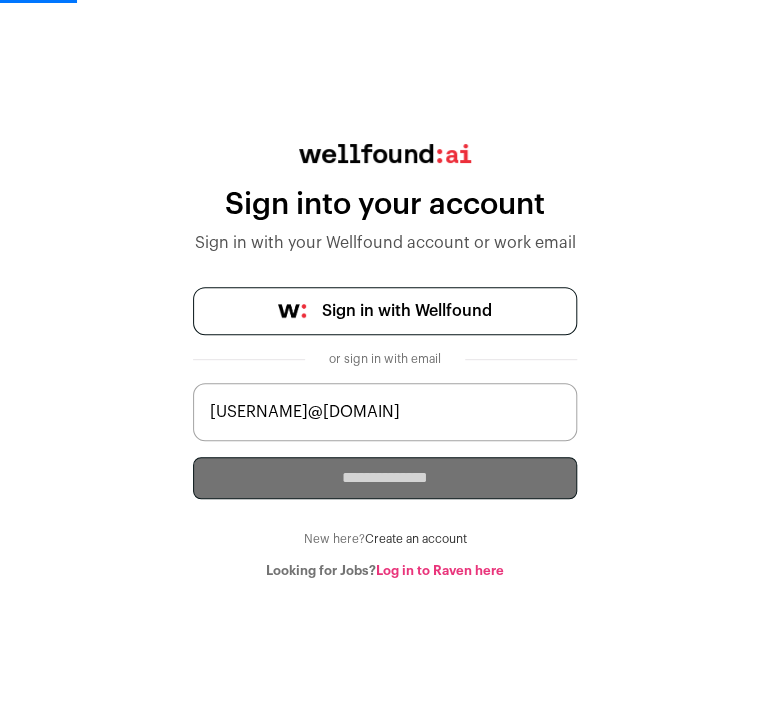 type 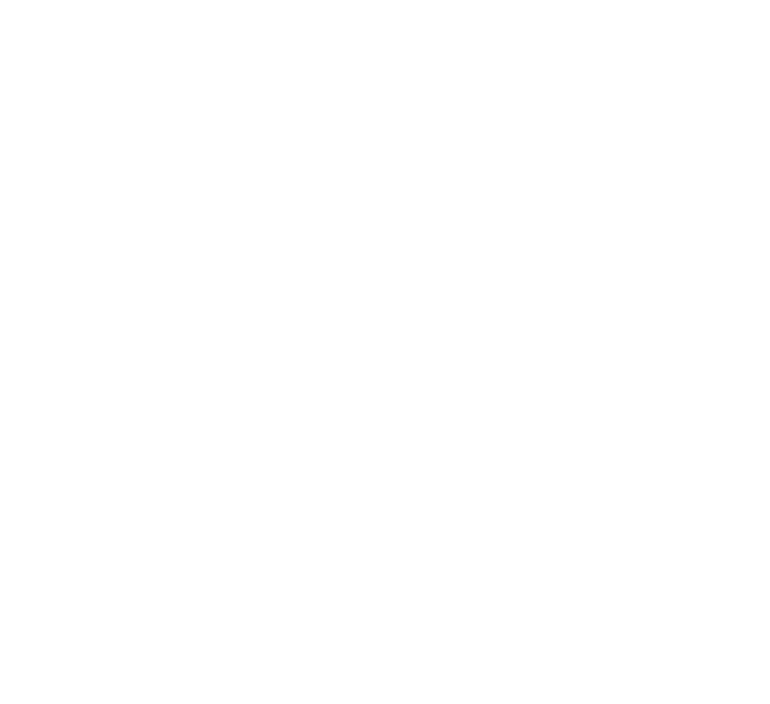 scroll, scrollTop: 0, scrollLeft: 0, axis: both 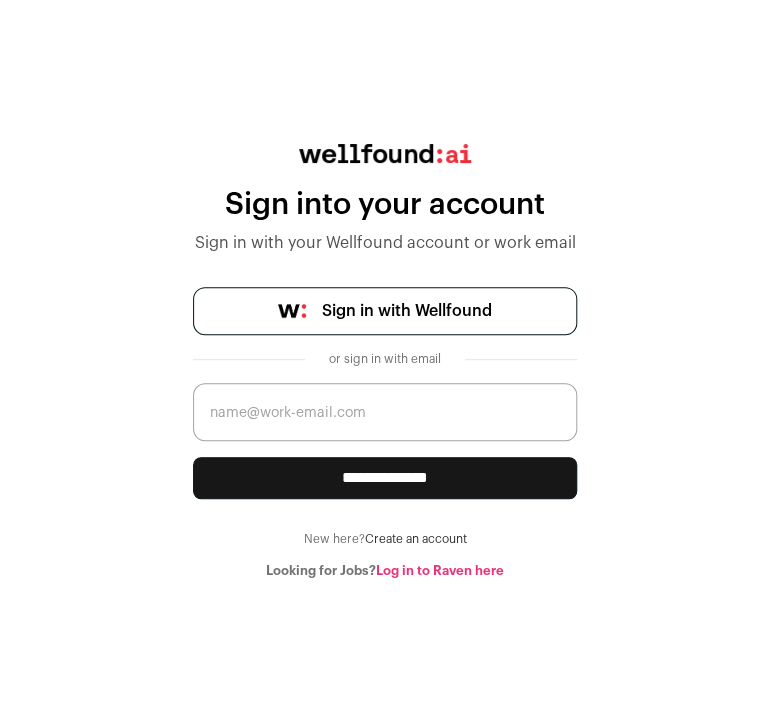 click at bounding box center (385, 412) 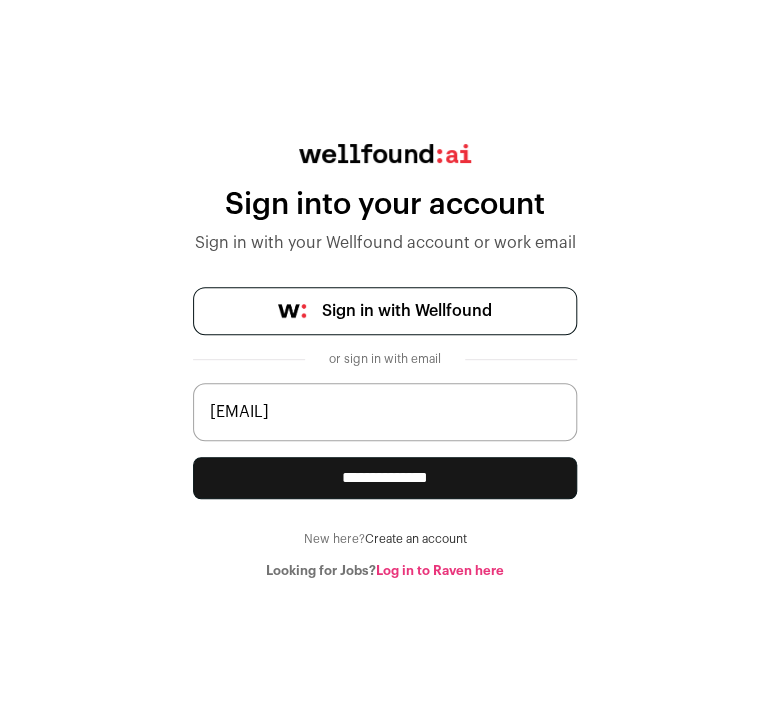 type on "nadendlaahammad@gmail.com" 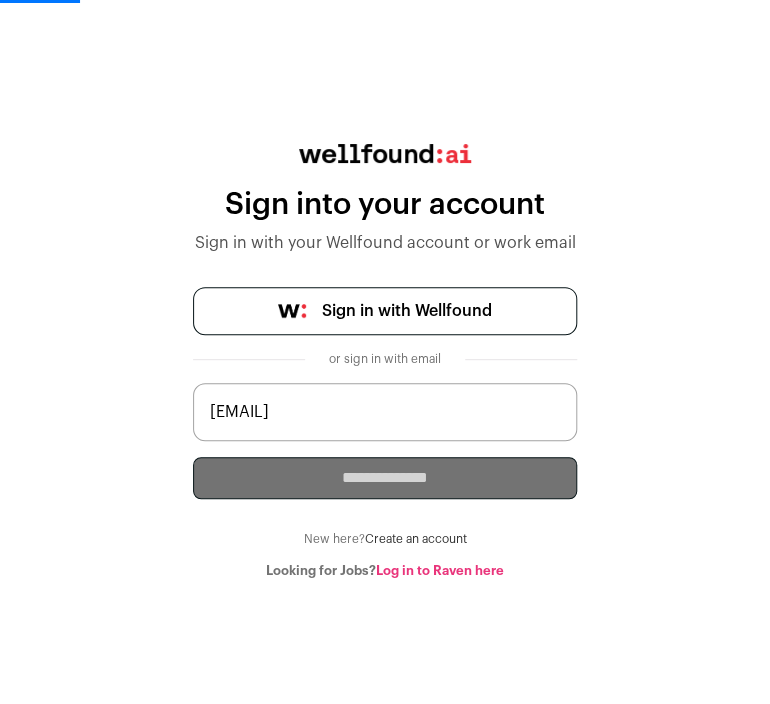 type 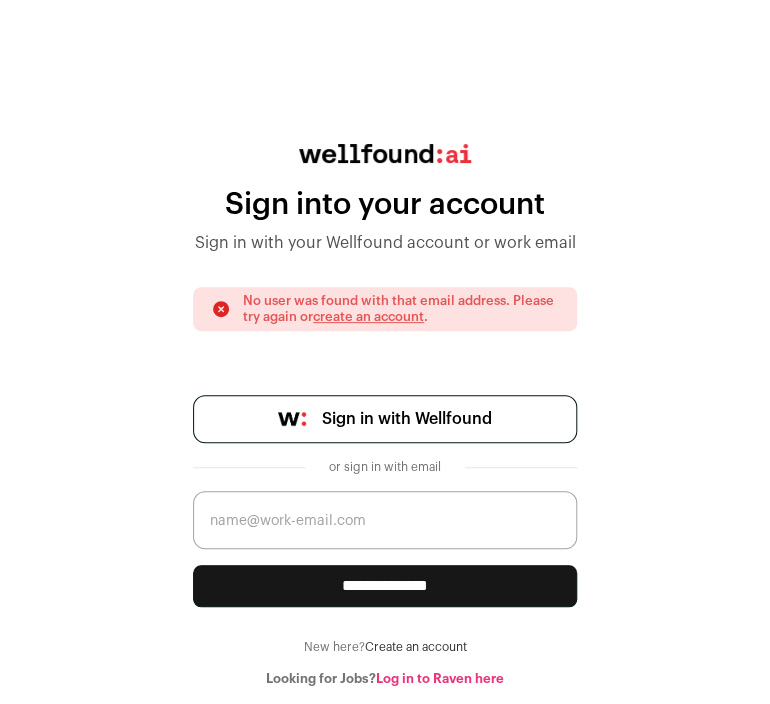 click at bounding box center (385, 520) 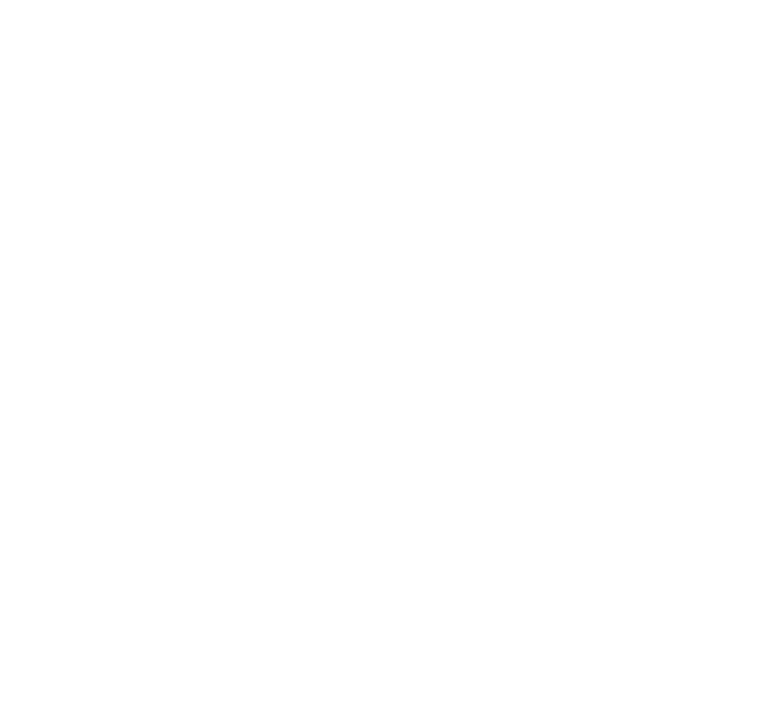 scroll, scrollTop: 0, scrollLeft: 0, axis: both 